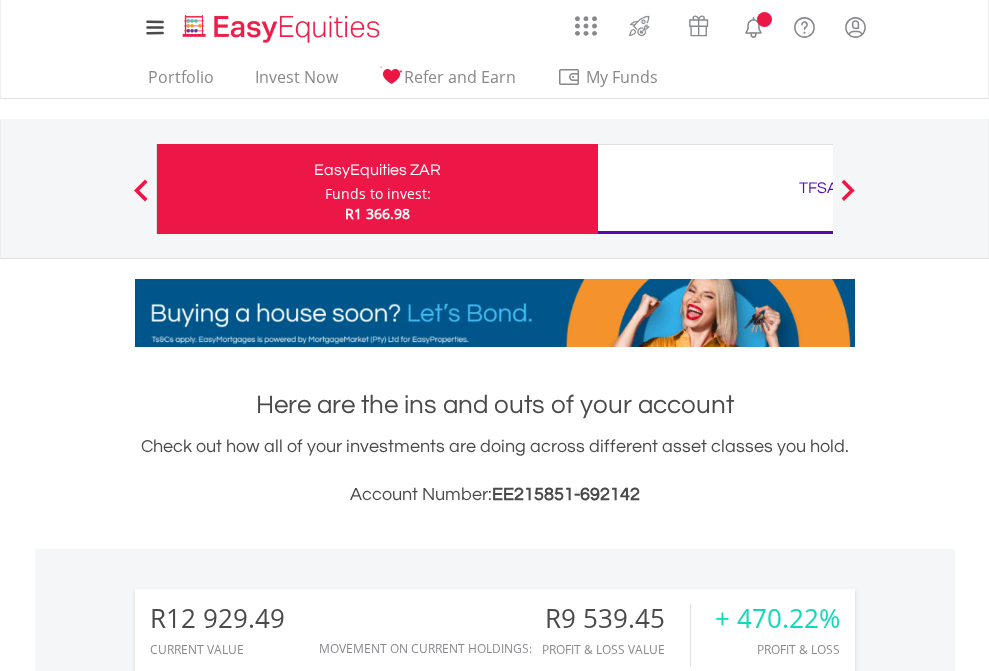 scroll, scrollTop: 0, scrollLeft: 0, axis: both 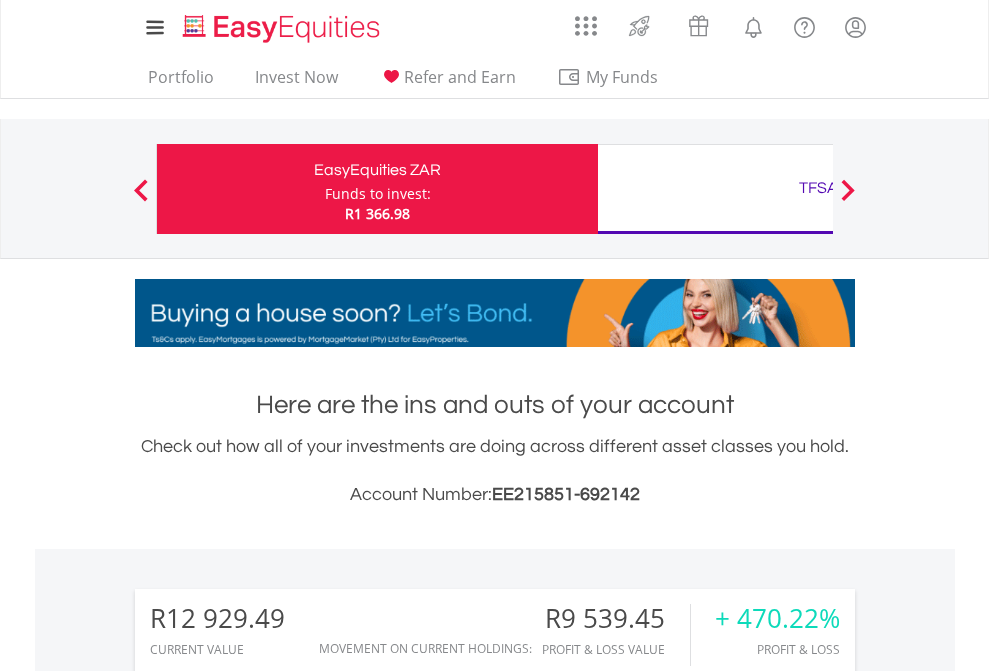 click on "Funds to invest:" at bounding box center [378, 194] 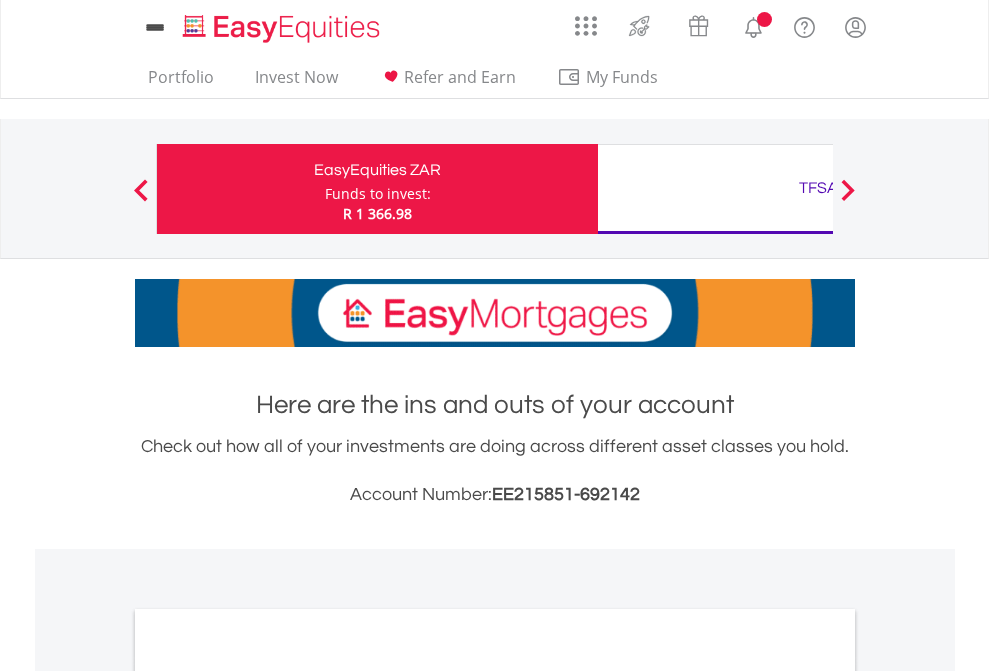 scroll, scrollTop: 0, scrollLeft: 0, axis: both 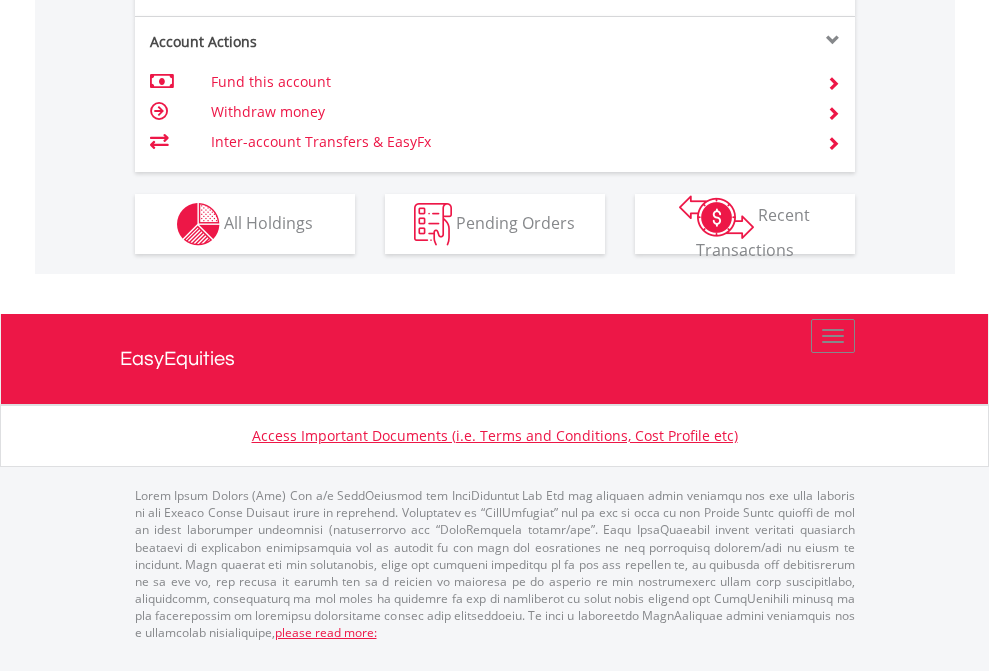 click on "Investment types" at bounding box center (706, -337) 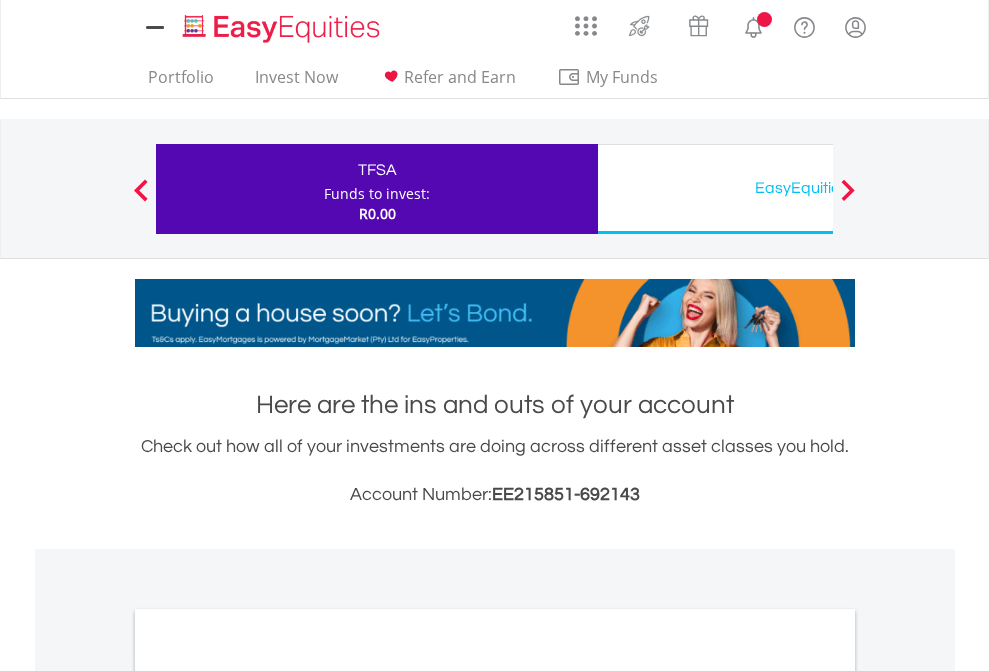 scroll, scrollTop: 0, scrollLeft: 0, axis: both 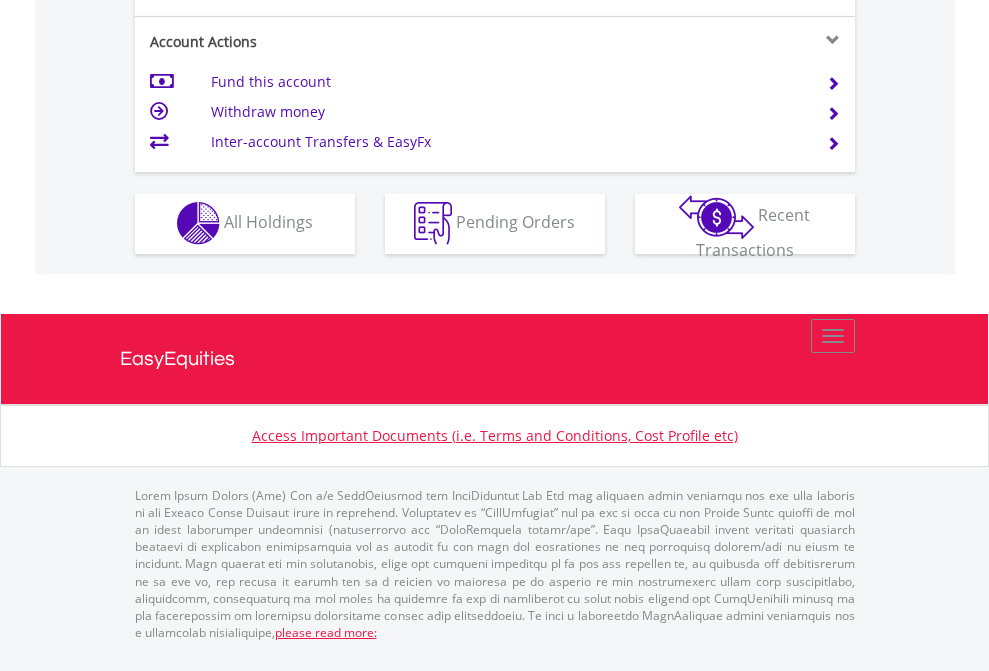 click on "Investment types" at bounding box center [706, -353] 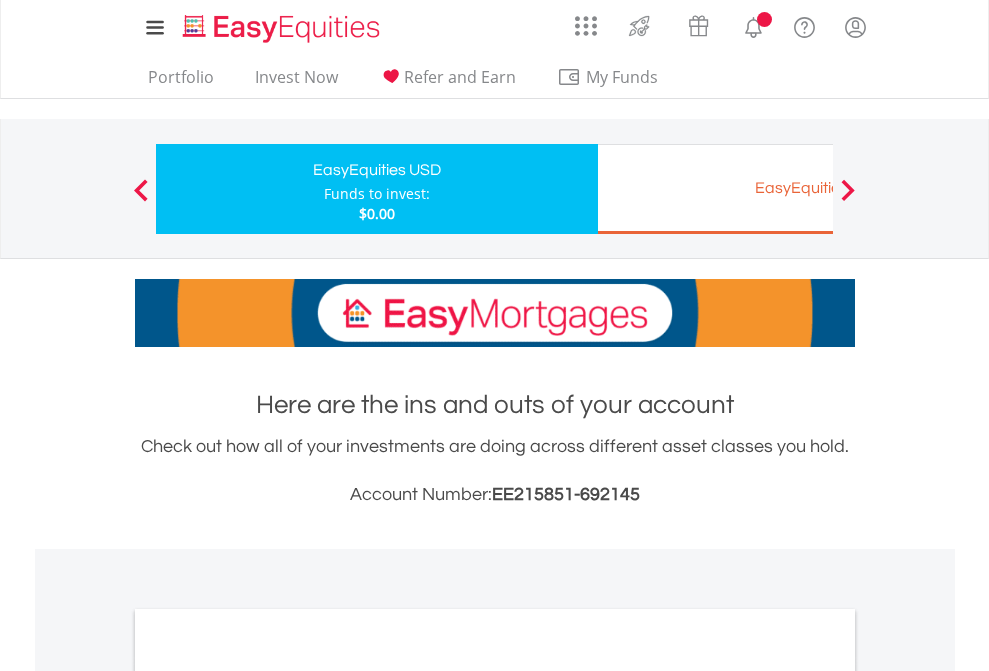 scroll, scrollTop: 0, scrollLeft: 0, axis: both 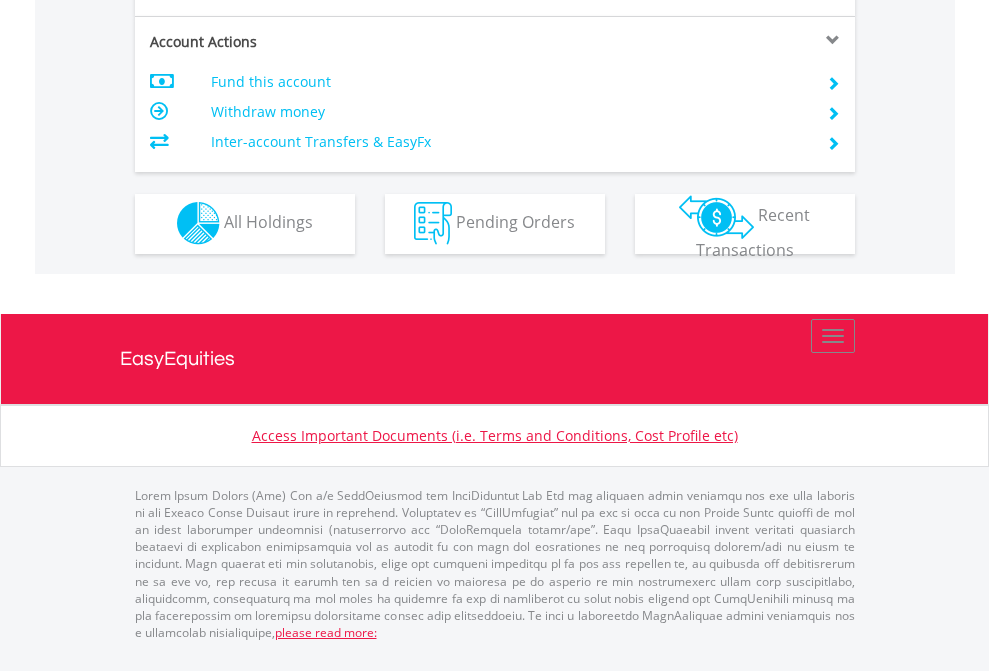click on "Investment types" at bounding box center [706, -353] 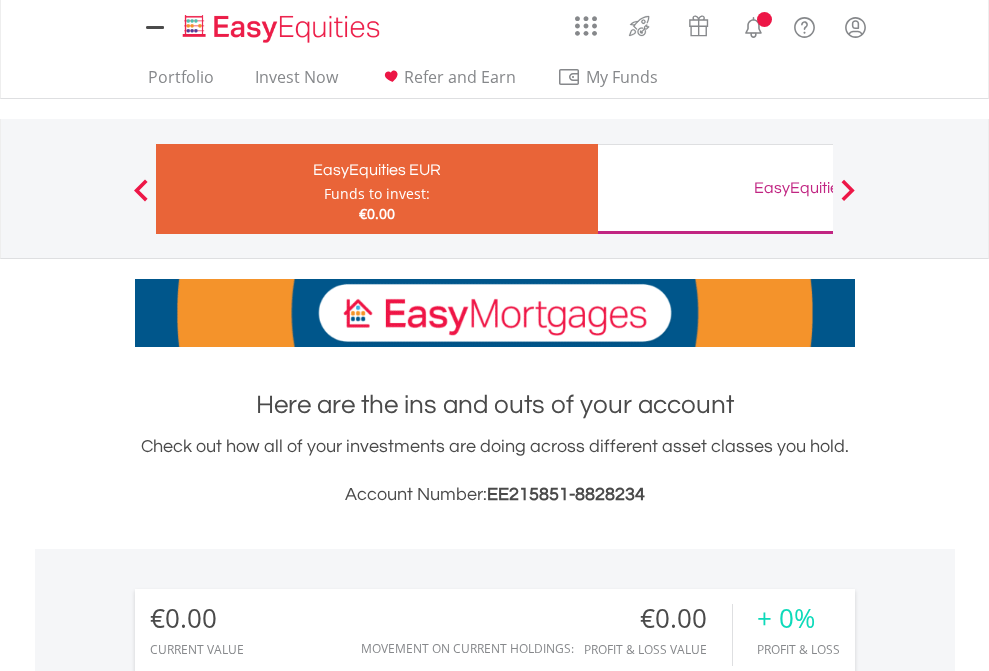 scroll, scrollTop: 0, scrollLeft: 0, axis: both 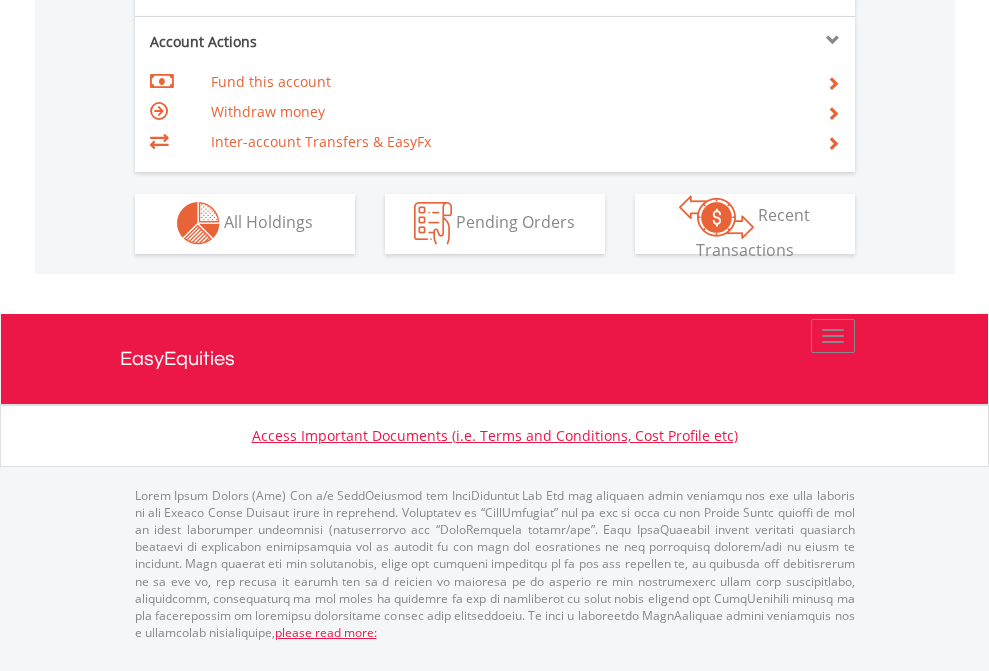 click on "Investment types" at bounding box center (706, -353) 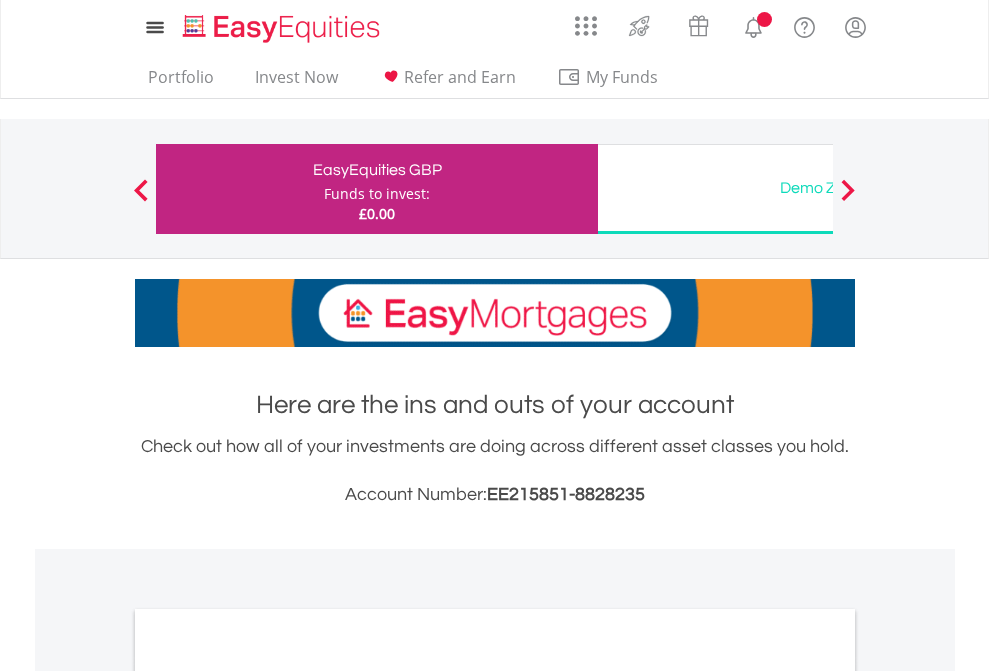scroll, scrollTop: 0, scrollLeft: 0, axis: both 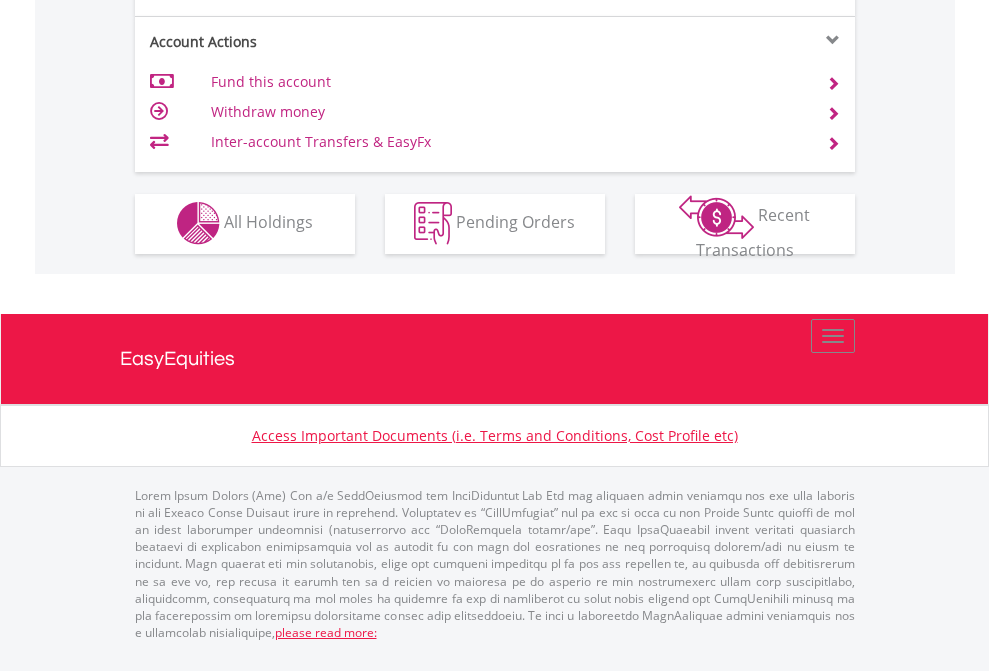 click on "Investment types" at bounding box center (706, -353) 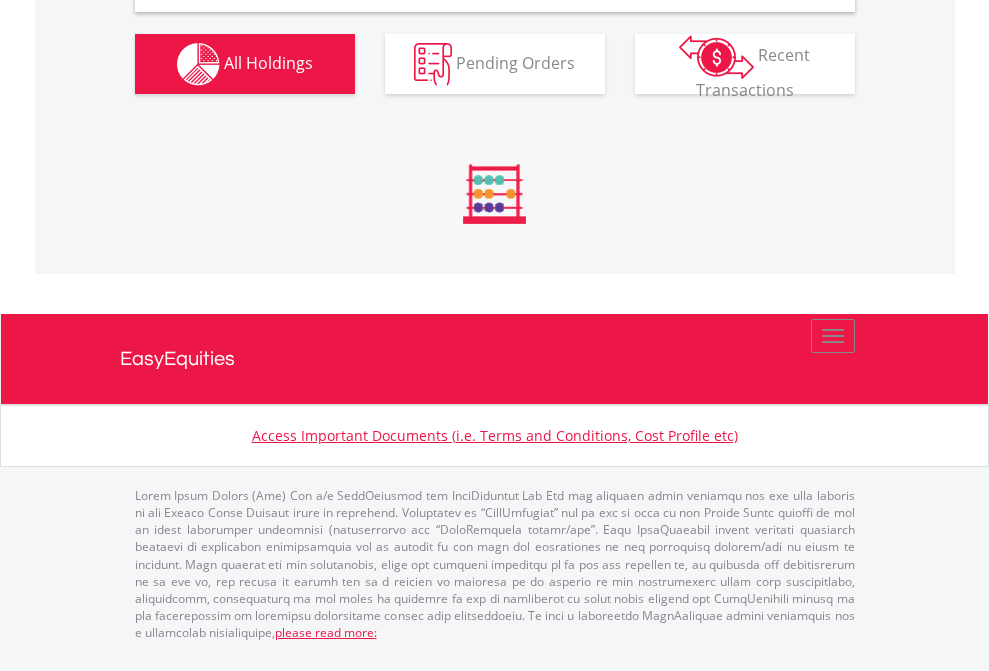 scroll, scrollTop: 1933, scrollLeft: 0, axis: vertical 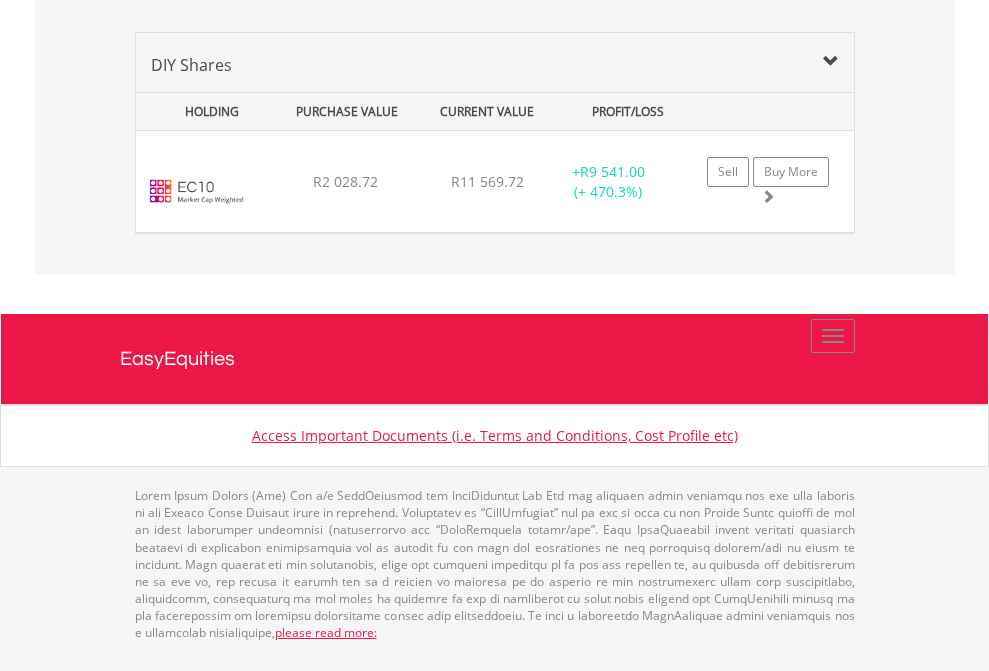 click on "TFSA" at bounding box center [818, -968] 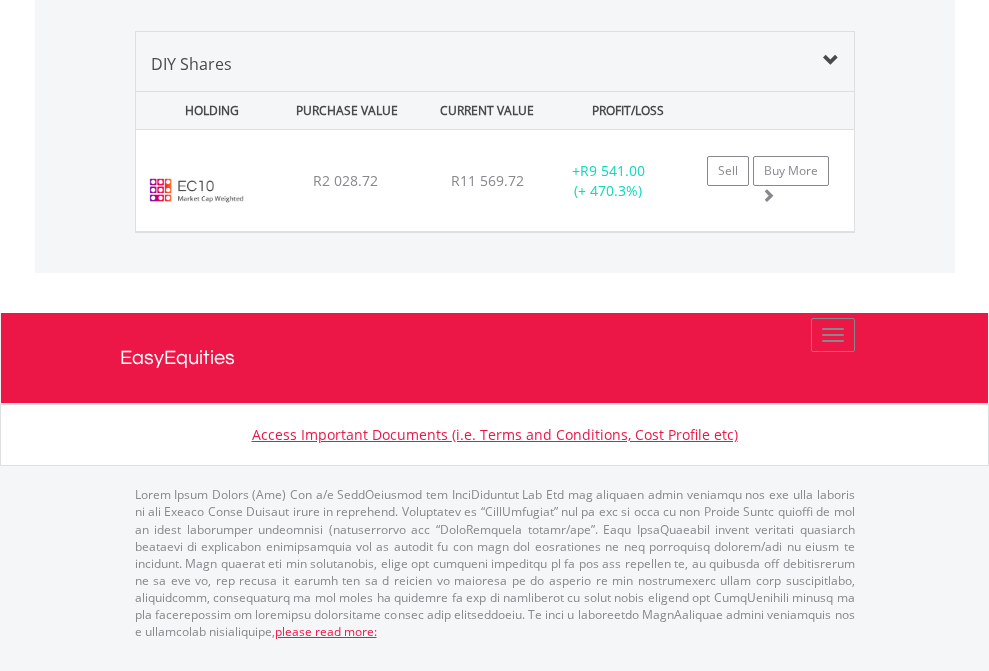 scroll, scrollTop: 144, scrollLeft: 0, axis: vertical 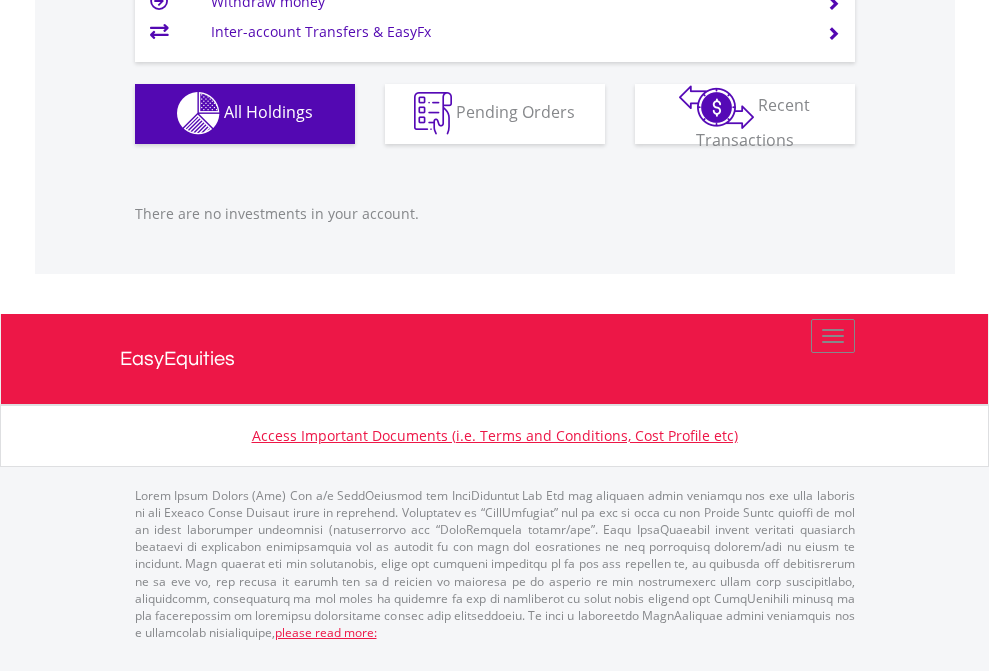 click on "EasyEquities USD" at bounding box center (818, -1142) 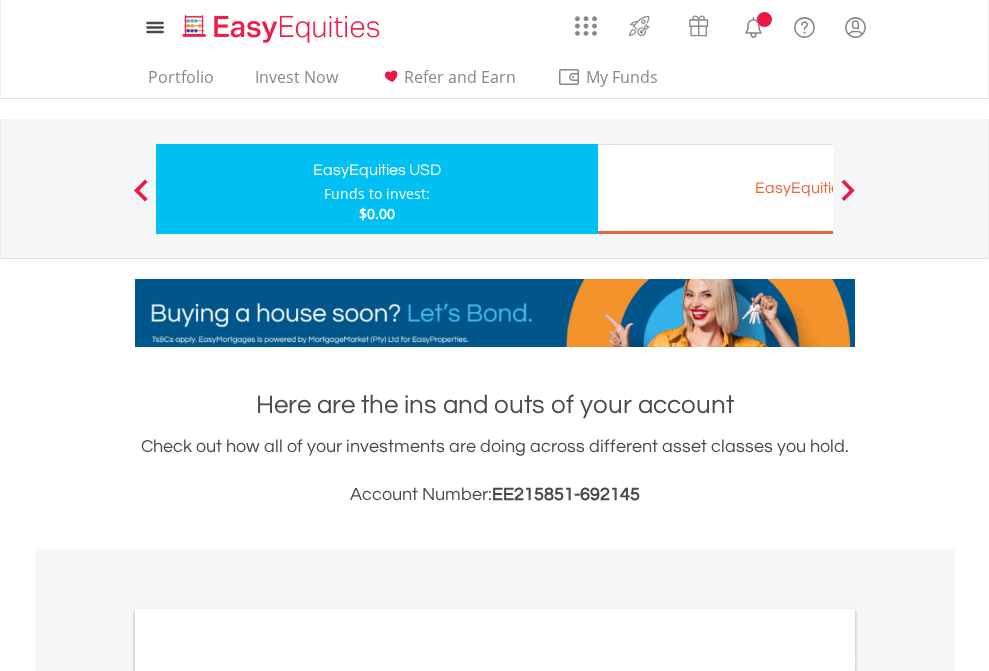 scroll, scrollTop: 0, scrollLeft: 0, axis: both 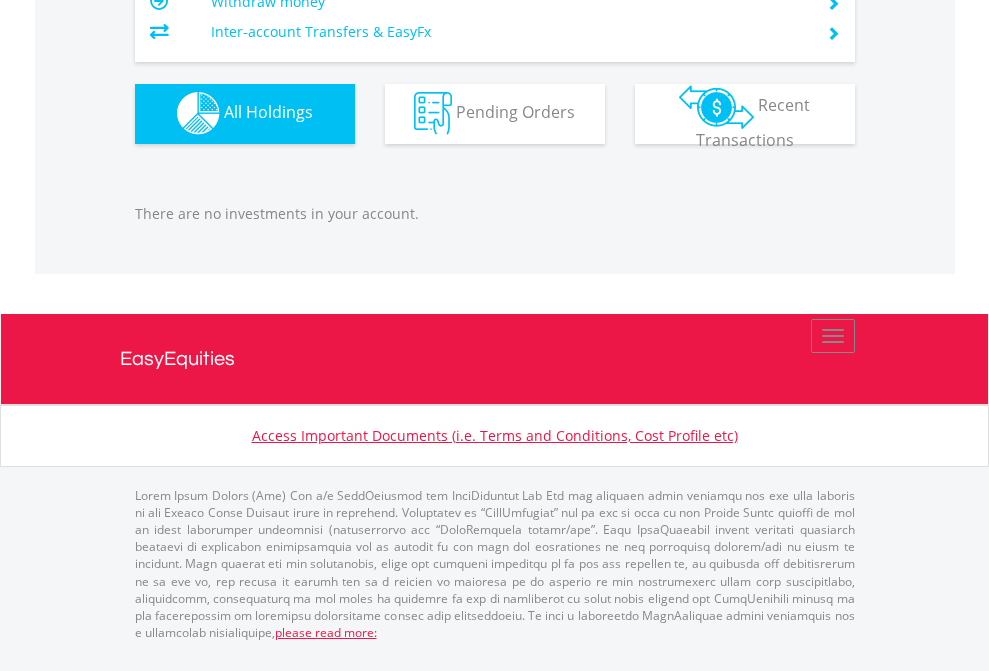 click on "EasyEquities EUR" at bounding box center [818, -1142] 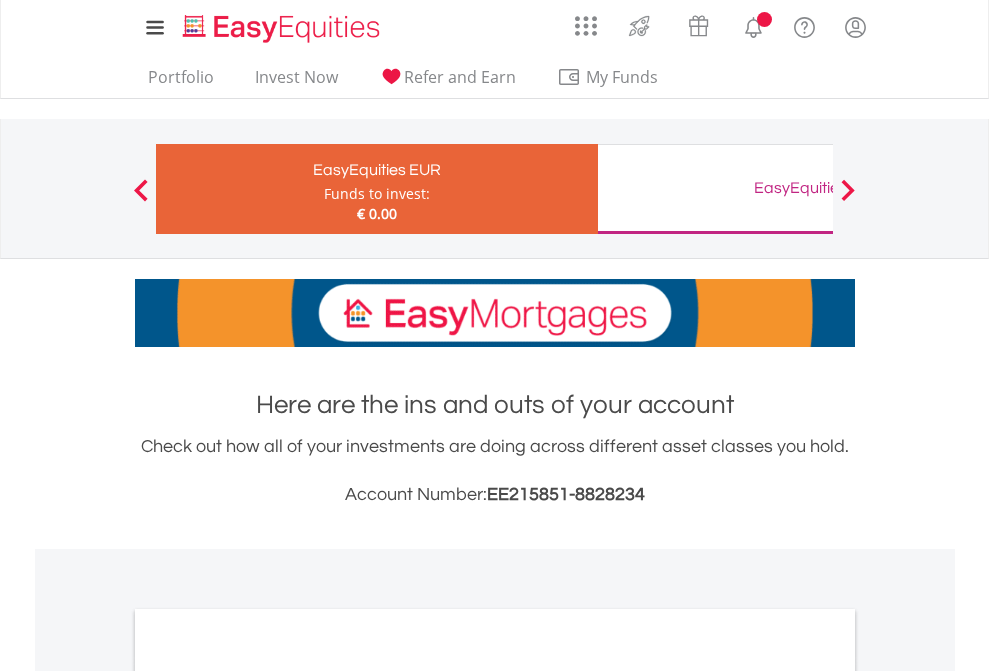 scroll, scrollTop: 1202, scrollLeft: 0, axis: vertical 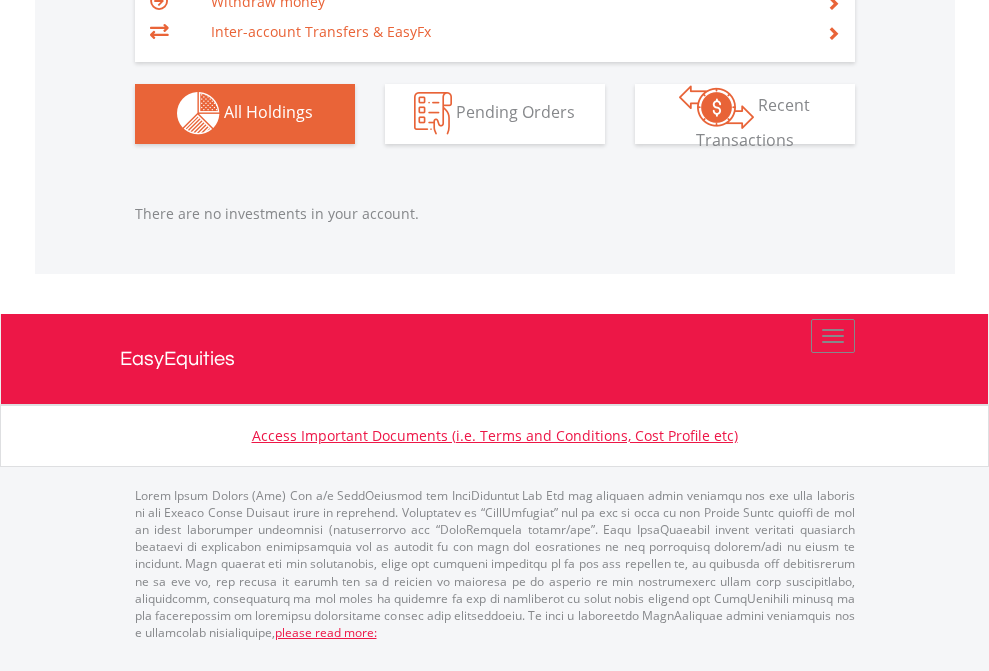 click on "EasyEquities GBP" at bounding box center (818, -1142) 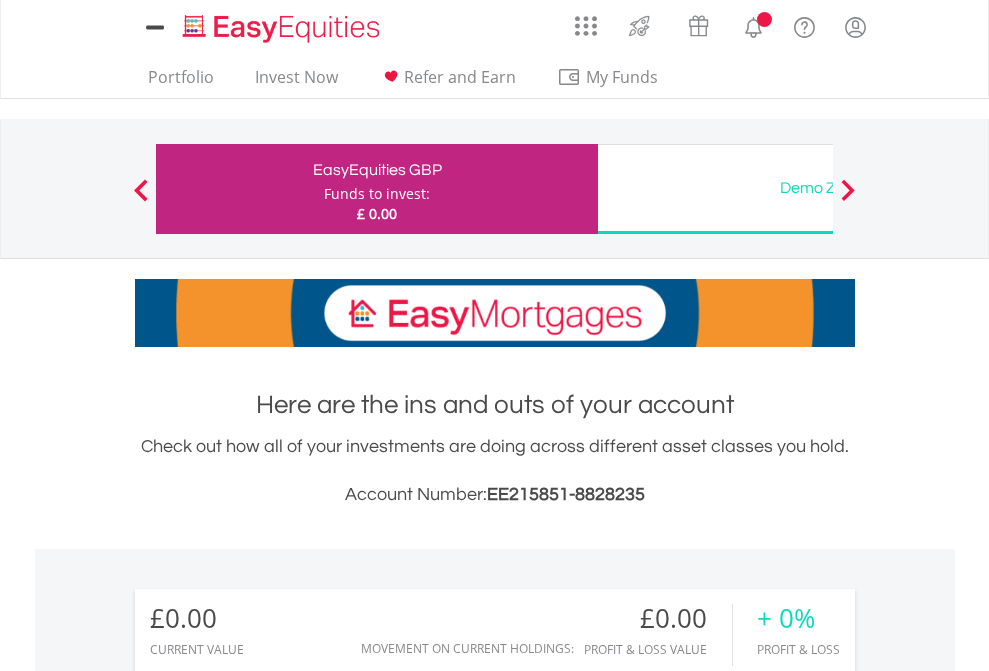 scroll, scrollTop: 0, scrollLeft: 0, axis: both 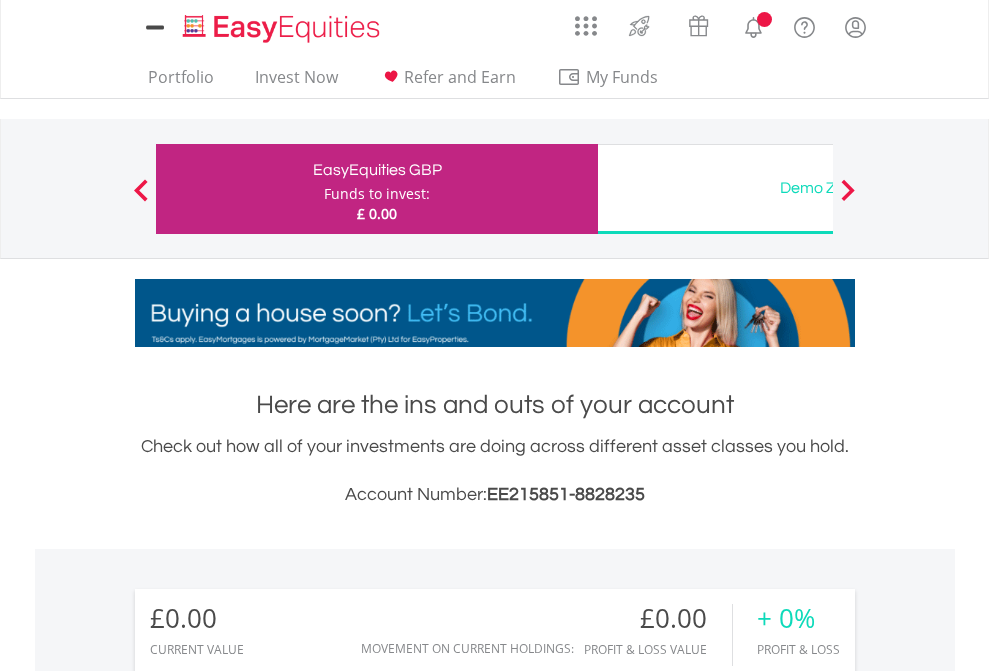 click on "All Holdings" at bounding box center [268, 1442] 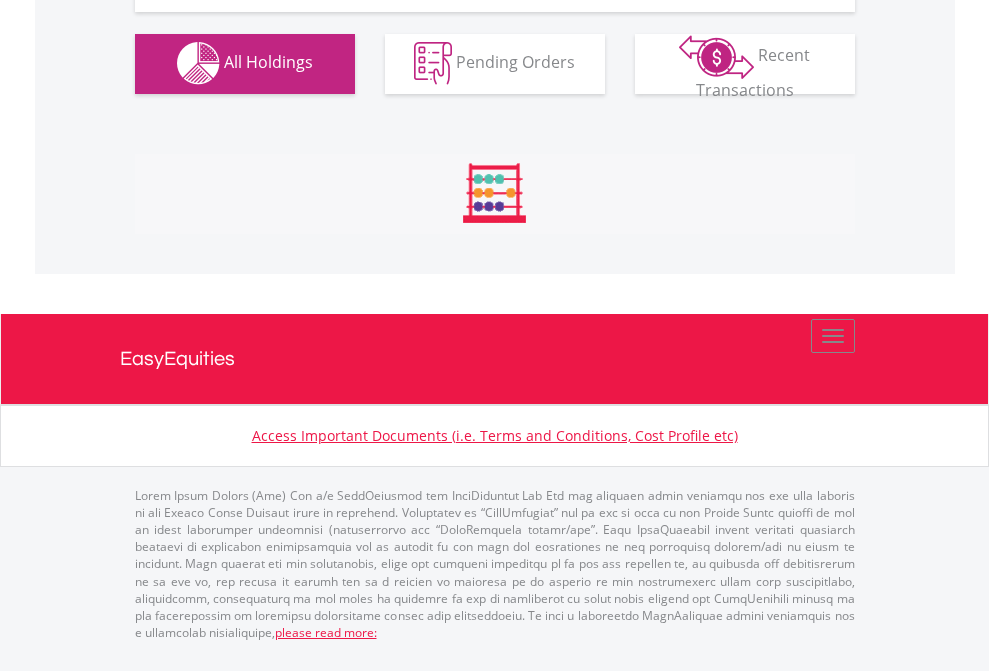 scroll, scrollTop: 1980, scrollLeft: 0, axis: vertical 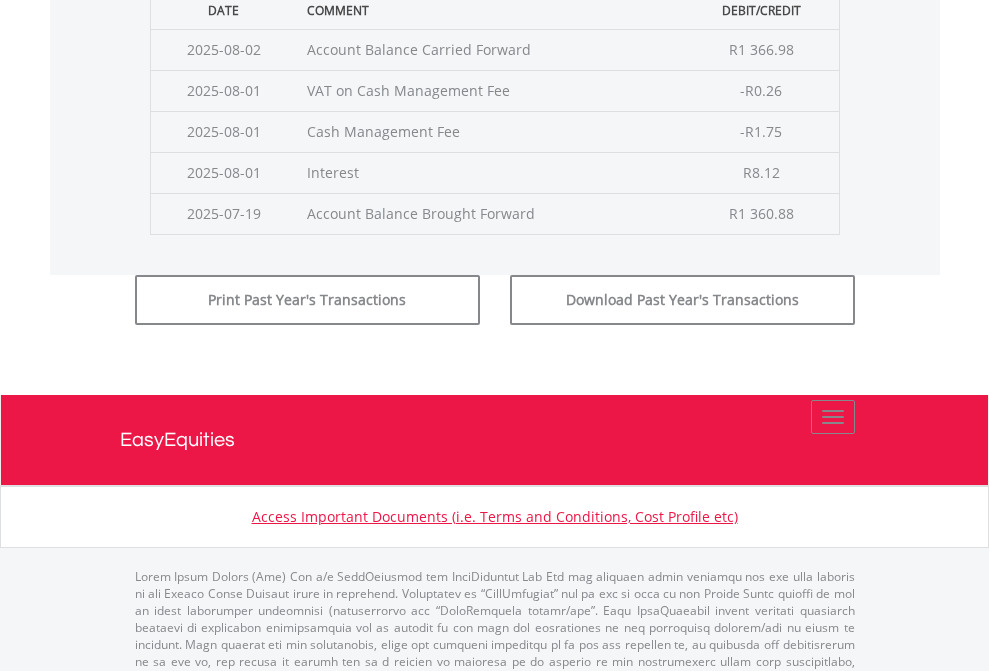 click on "Submit" at bounding box center [714, -225] 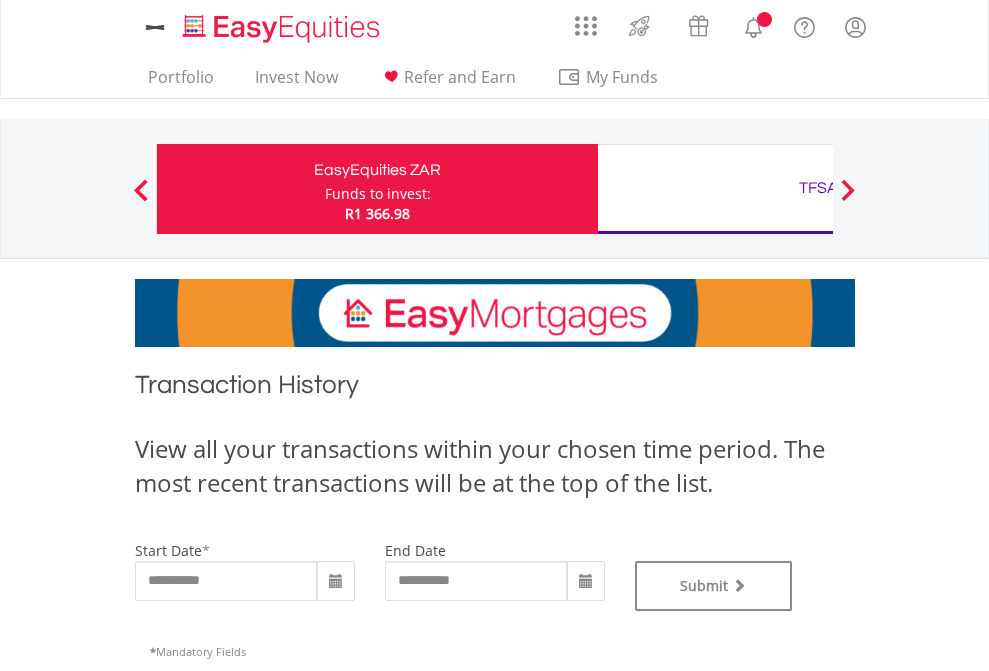 scroll, scrollTop: 0, scrollLeft: 0, axis: both 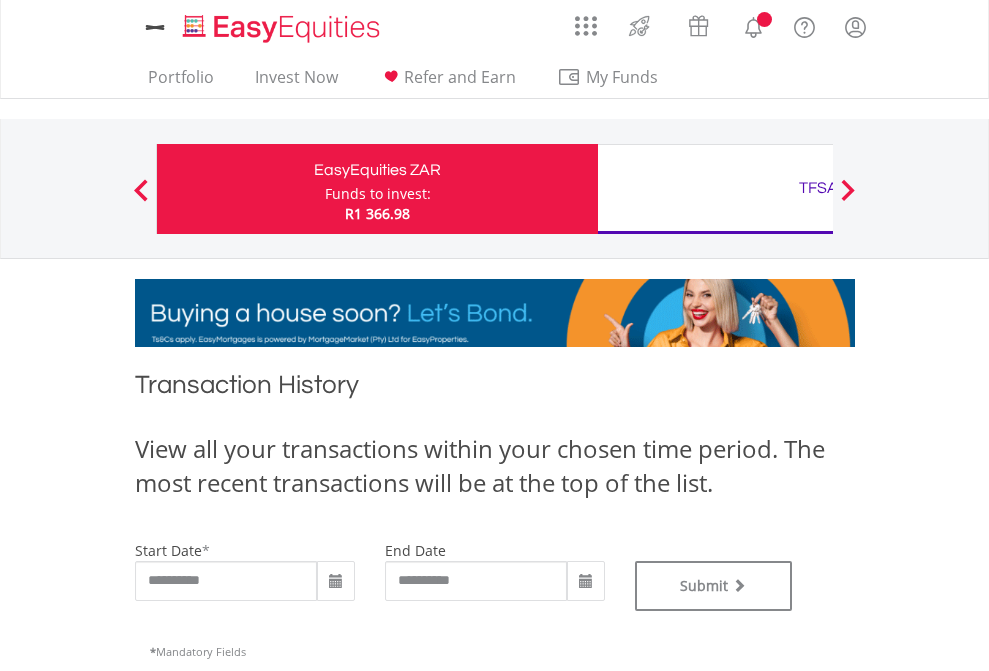 click on "TFSA" at bounding box center (818, 188) 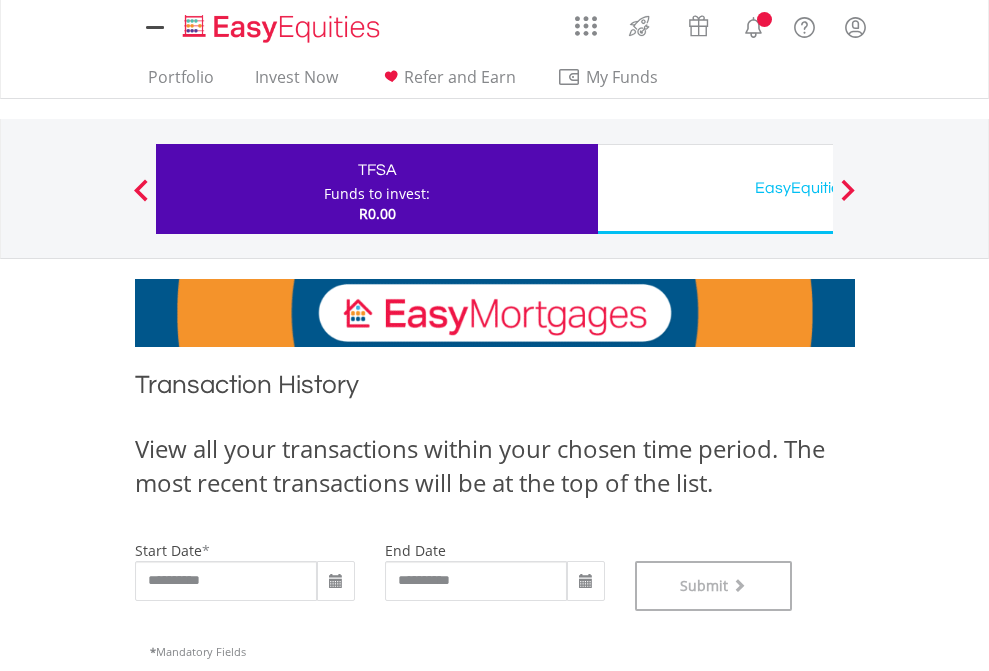 scroll, scrollTop: 811, scrollLeft: 0, axis: vertical 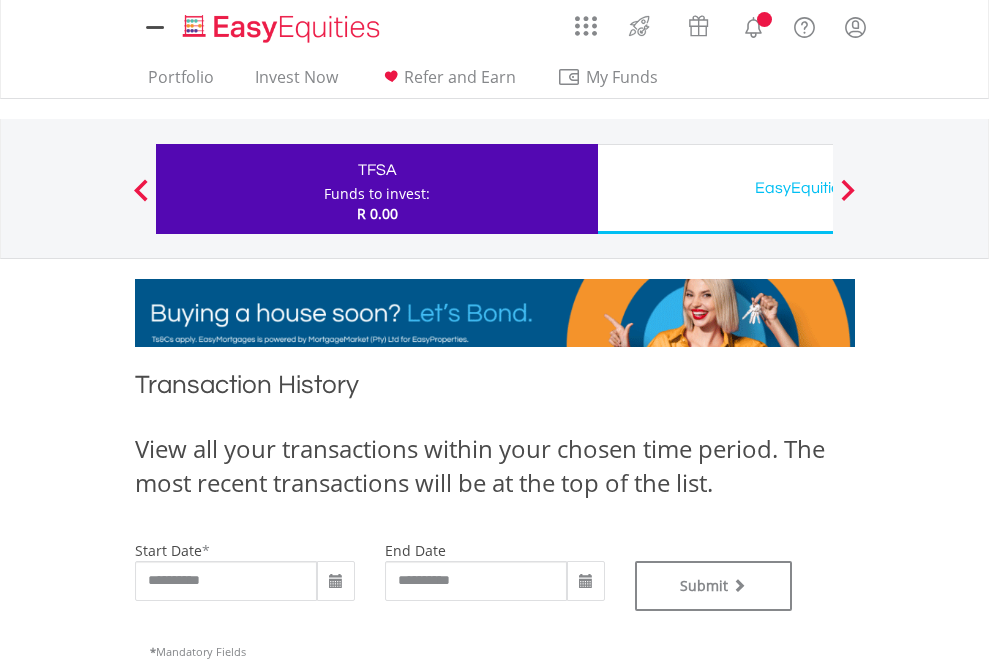 click on "EasyEquities USD" at bounding box center (818, 188) 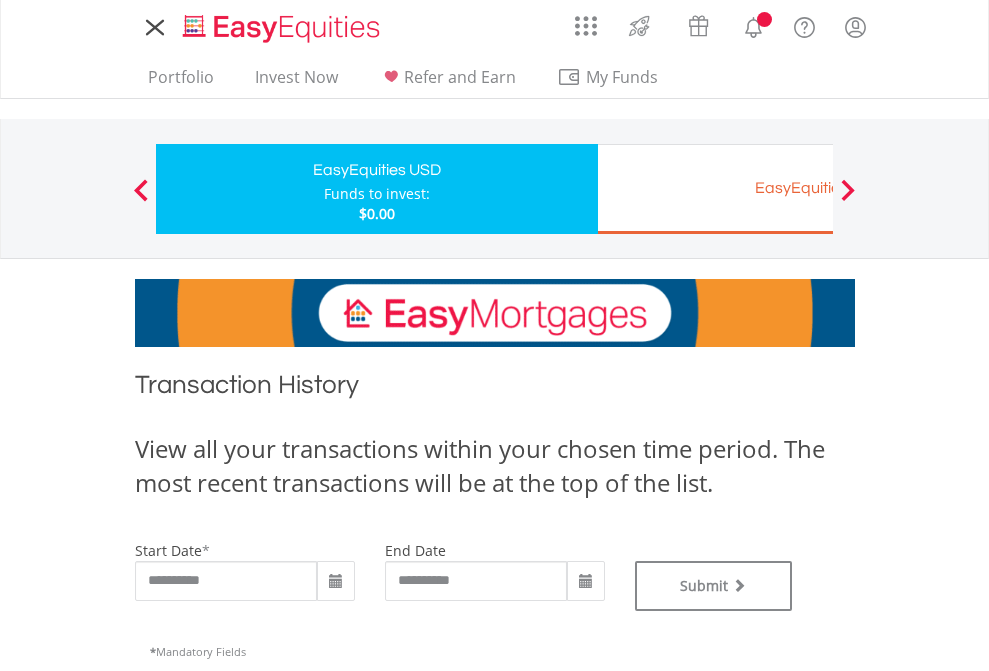 scroll, scrollTop: 0, scrollLeft: 0, axis: both 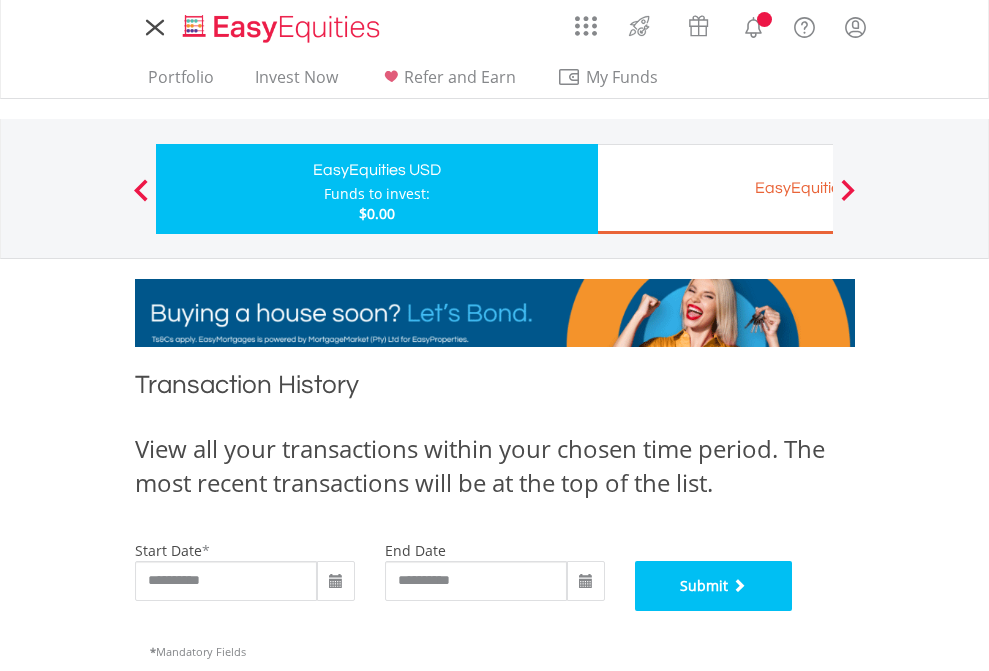 click on "Submit" at bounding box center [714, 586] 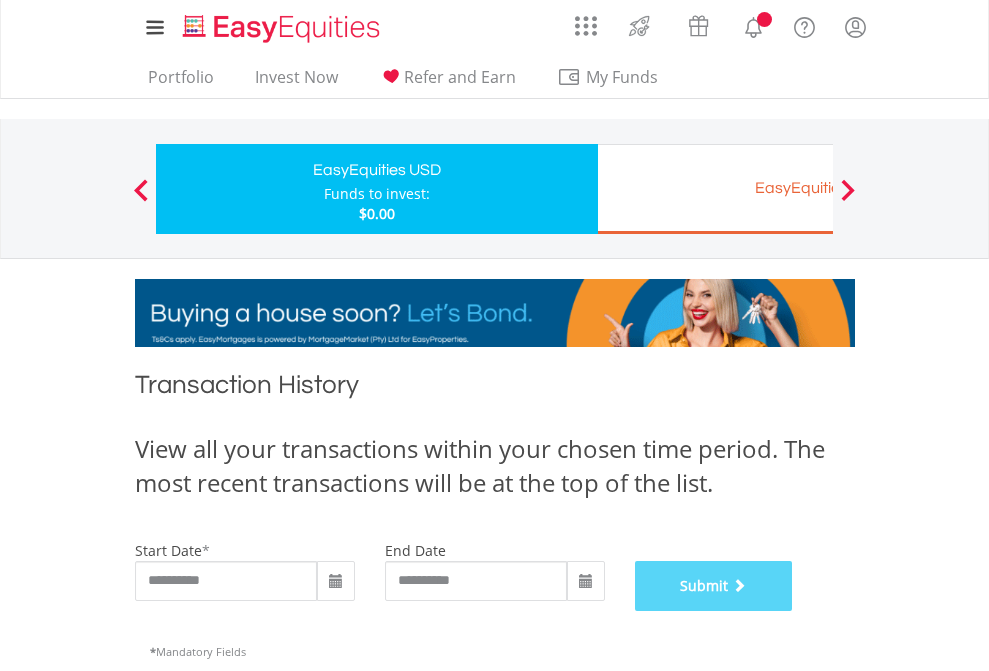 scroll, scrollTop: 811, scrollLeft: 0, axis: vertical 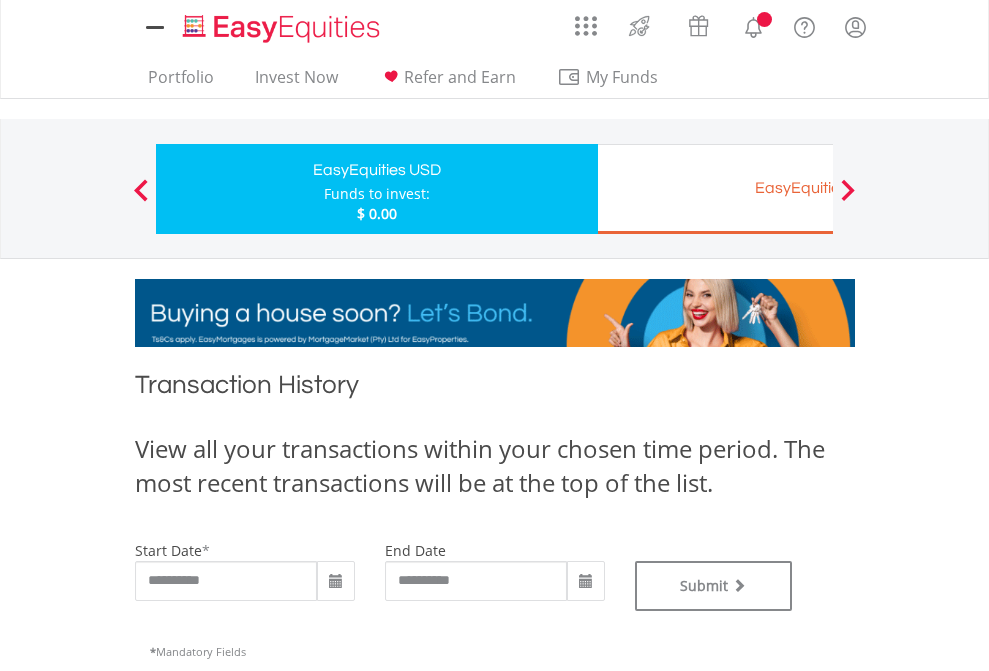 click on "EasyEquities EUR" at bounding box center (818, 188) 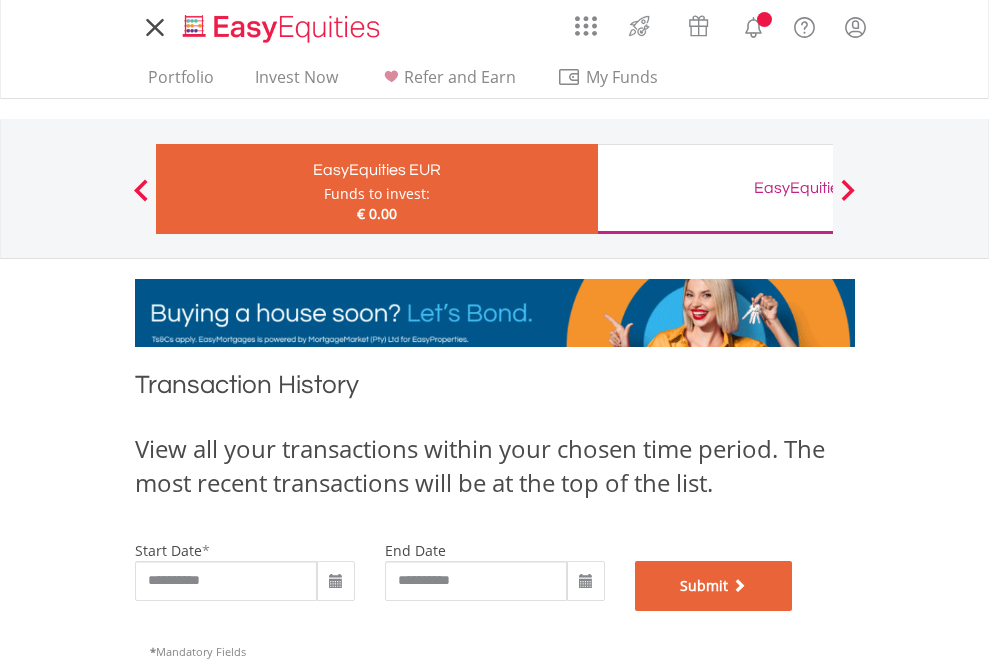 click on "Submit" at bounding box center (714, 586) 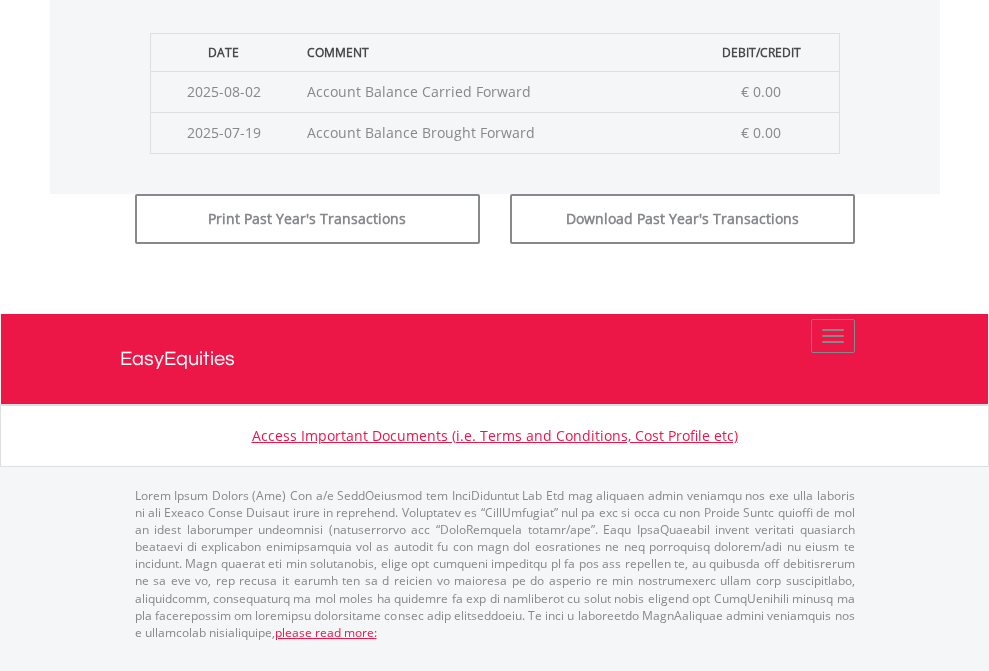 scroll, scrollTop: 811, scrollLeft: 0, axis: vertical 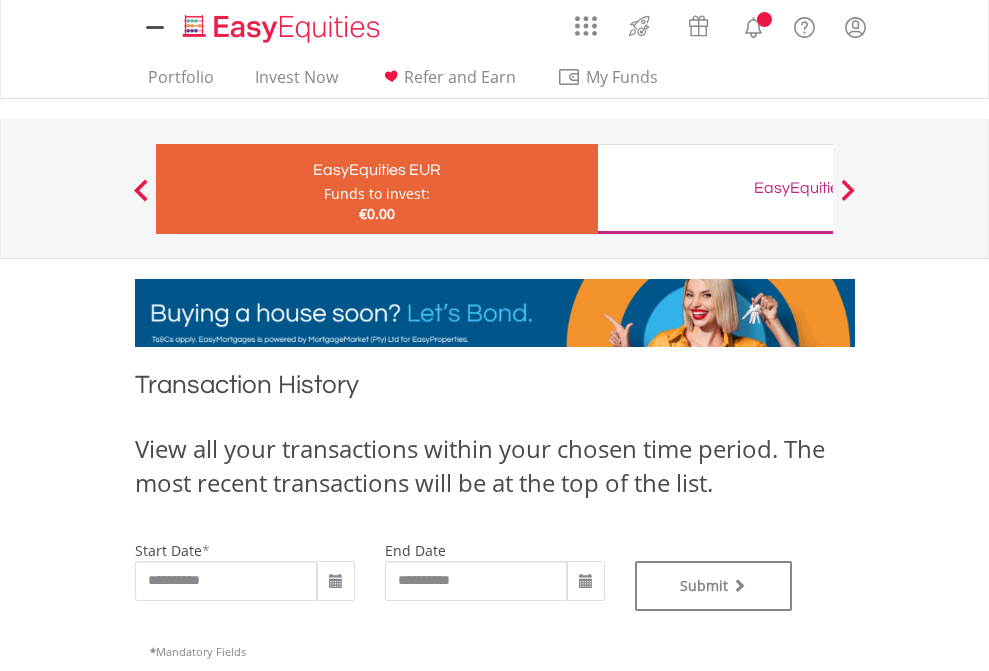 click on "EasyEquities GBP" at bounding box center [818, 188] 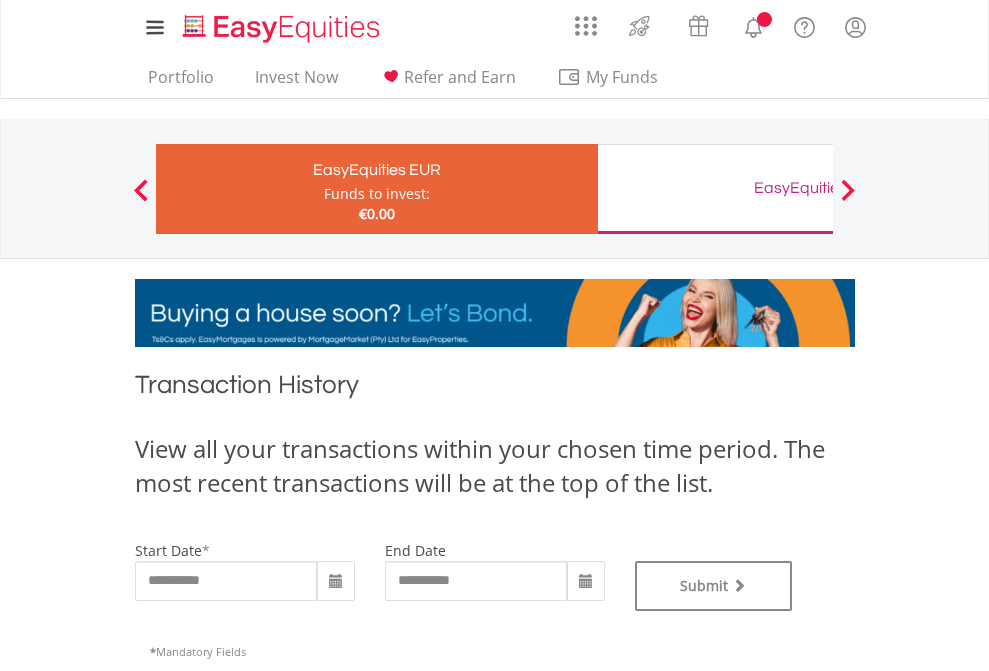 type on "**********" 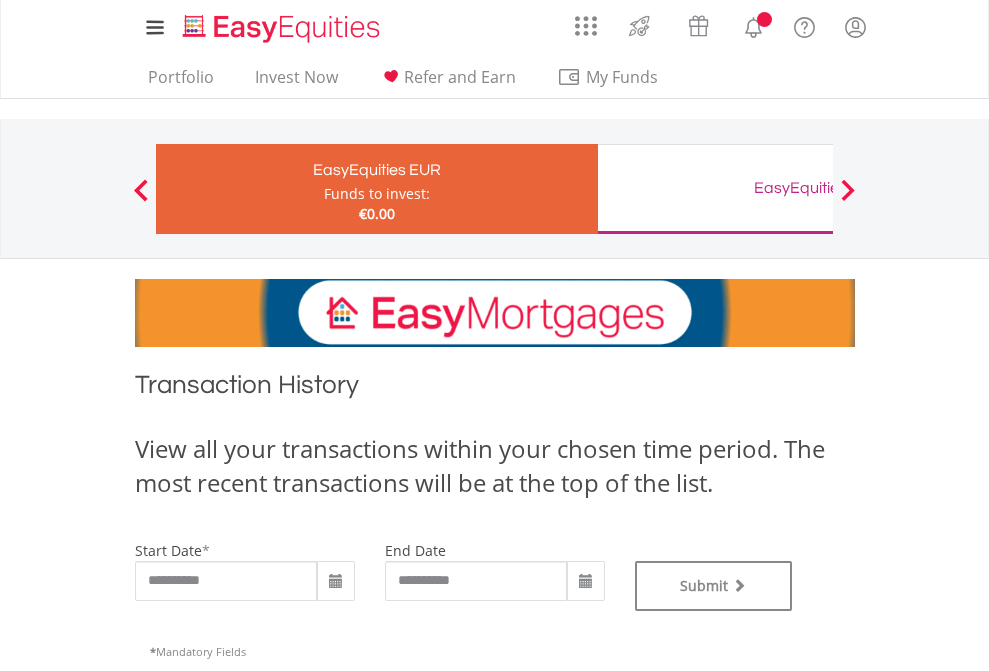 type on "**********" 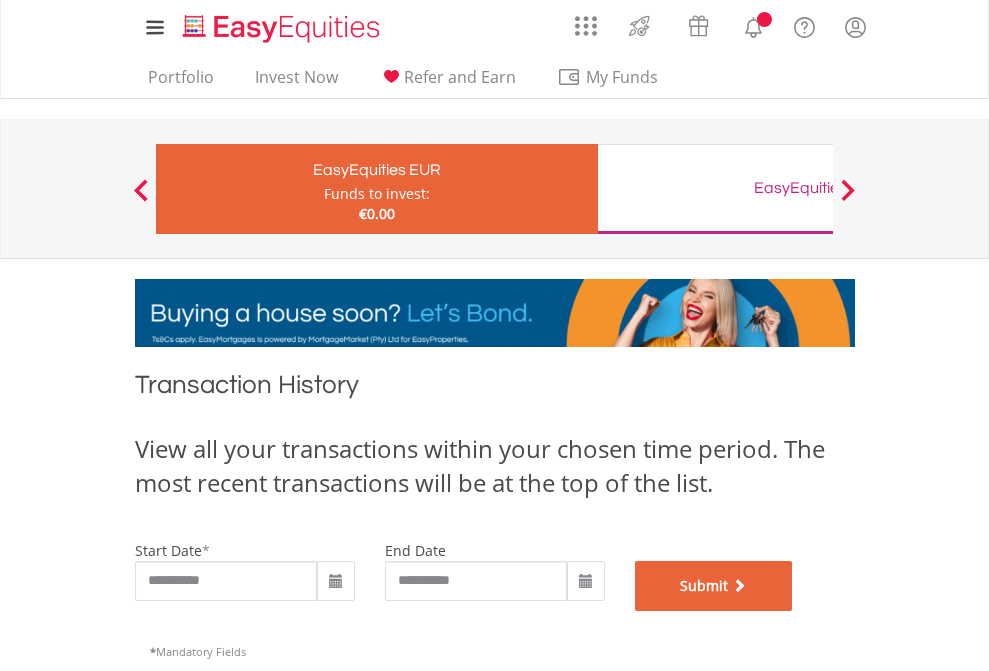 click on "Submit" at bounding box center [714, 586] 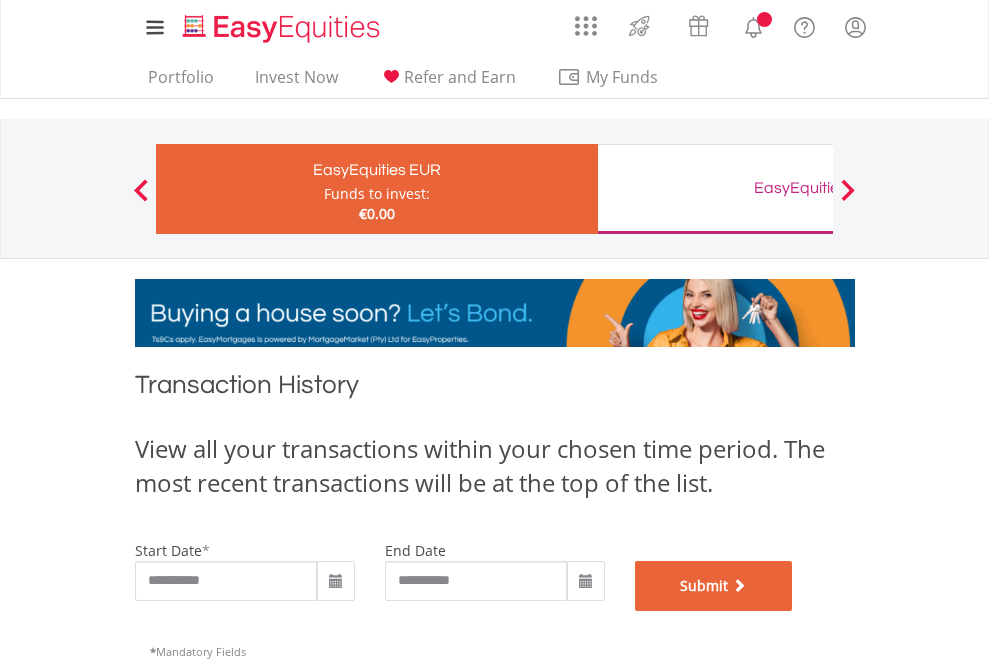 scroll, scrollTop: 811, scrollLeft: 0, axis: vertical 